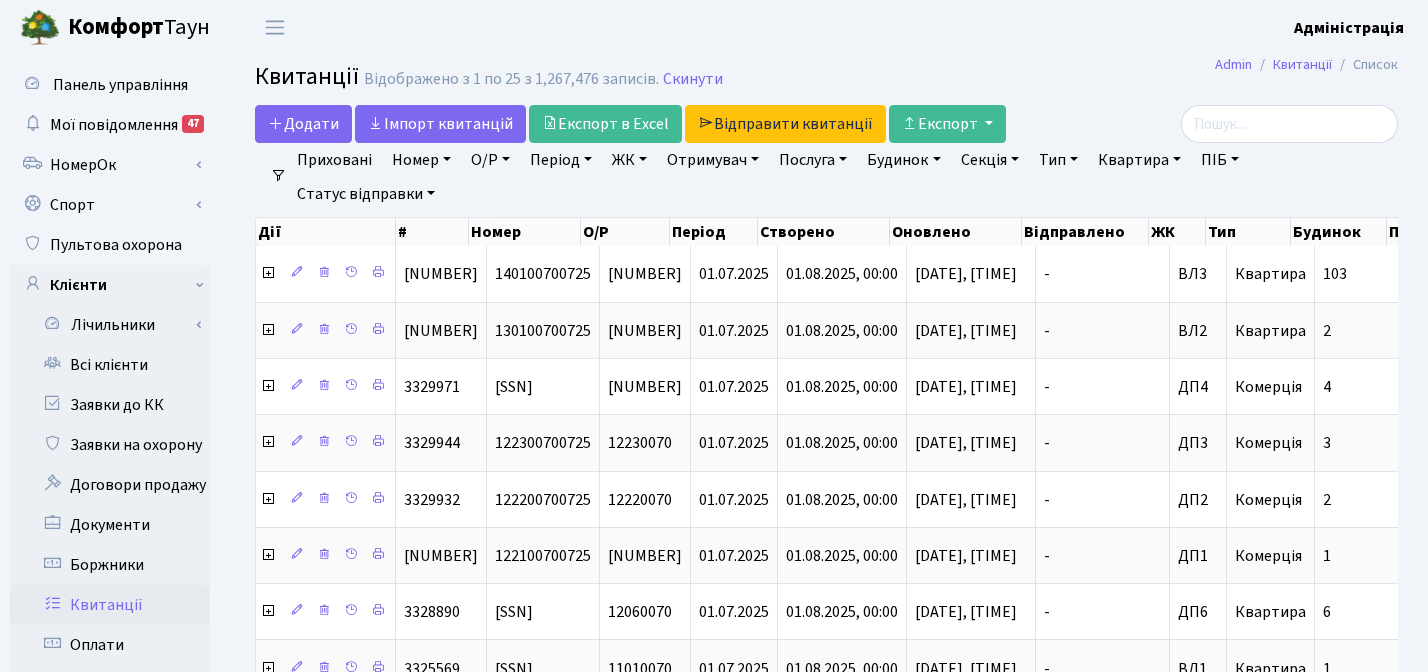 select on "25" 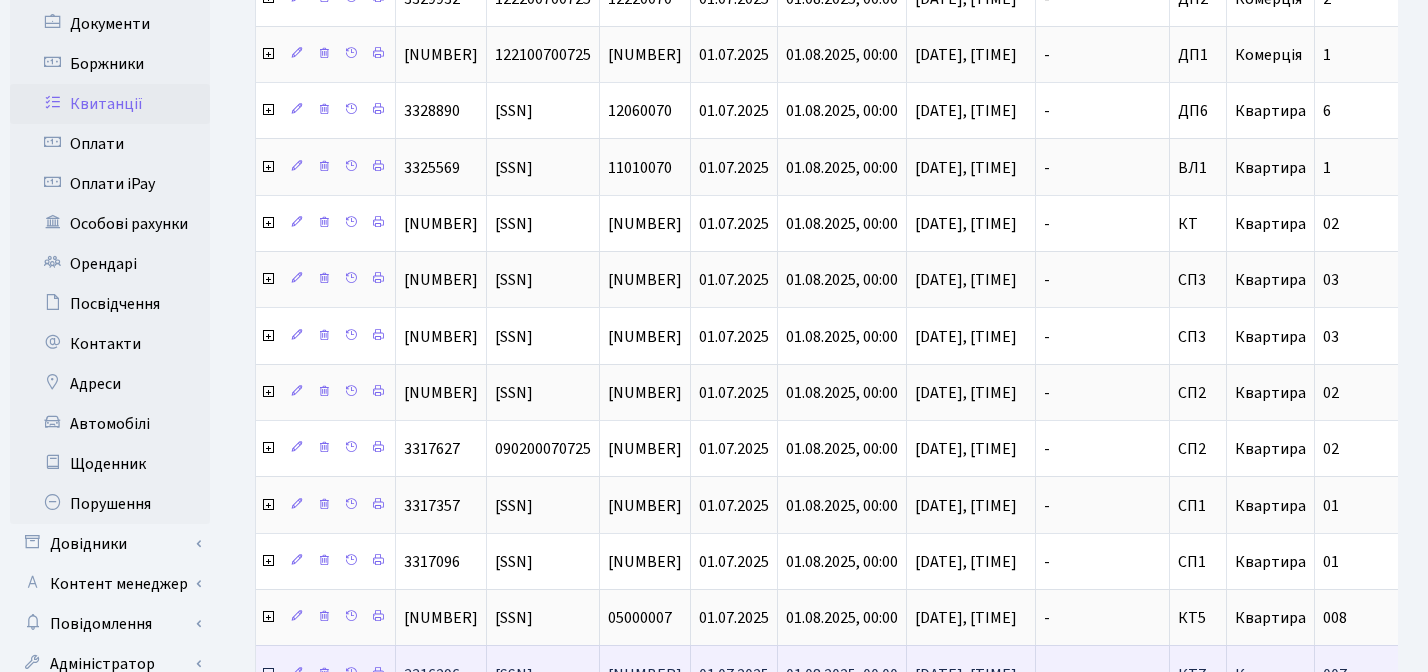 scroll, scrollTop: 0, scrollLeft: 0, axis: both 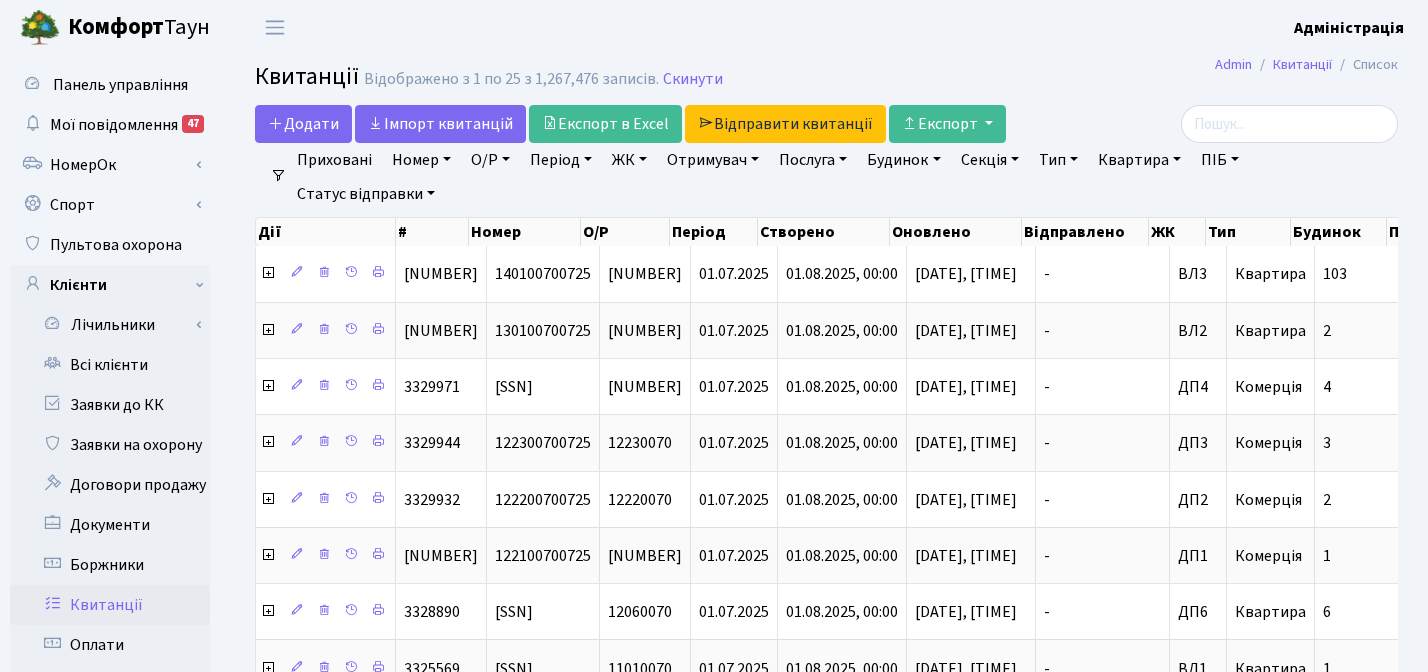 click on "Період" at bounding box center [561, 160] 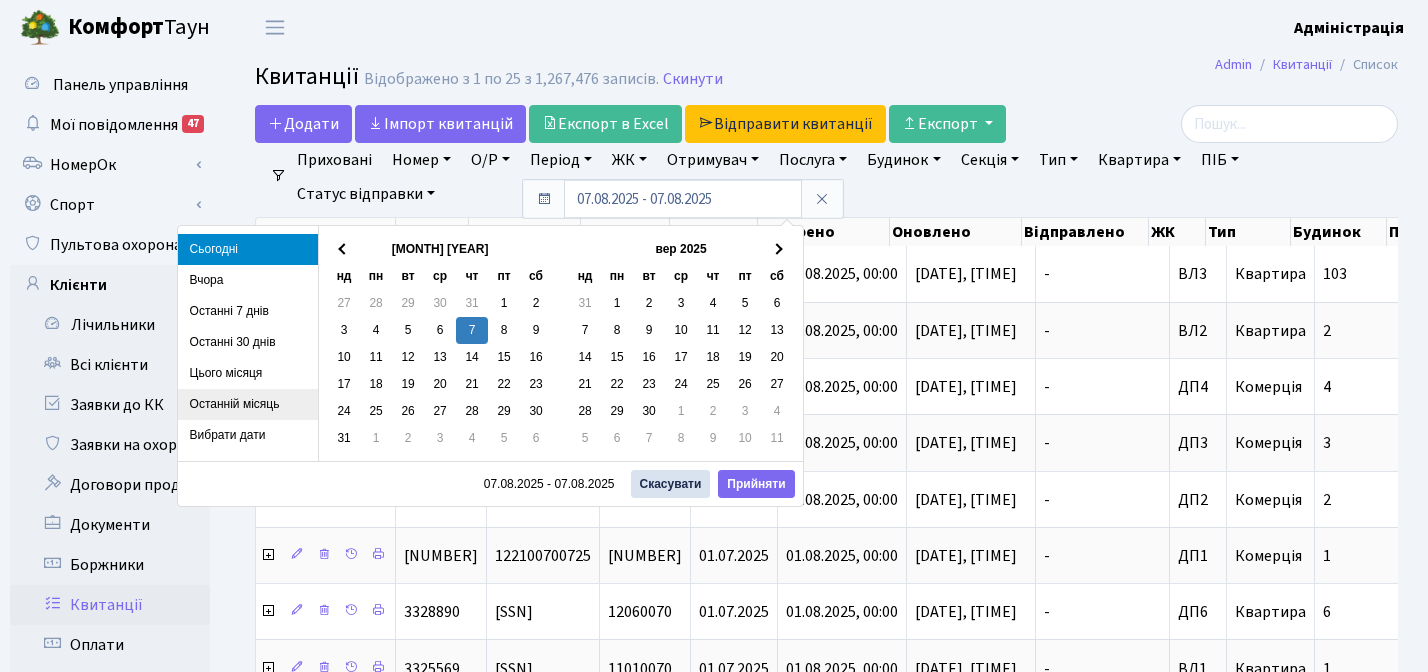 click on "Останній місяць" at bounding box center (248, 404) 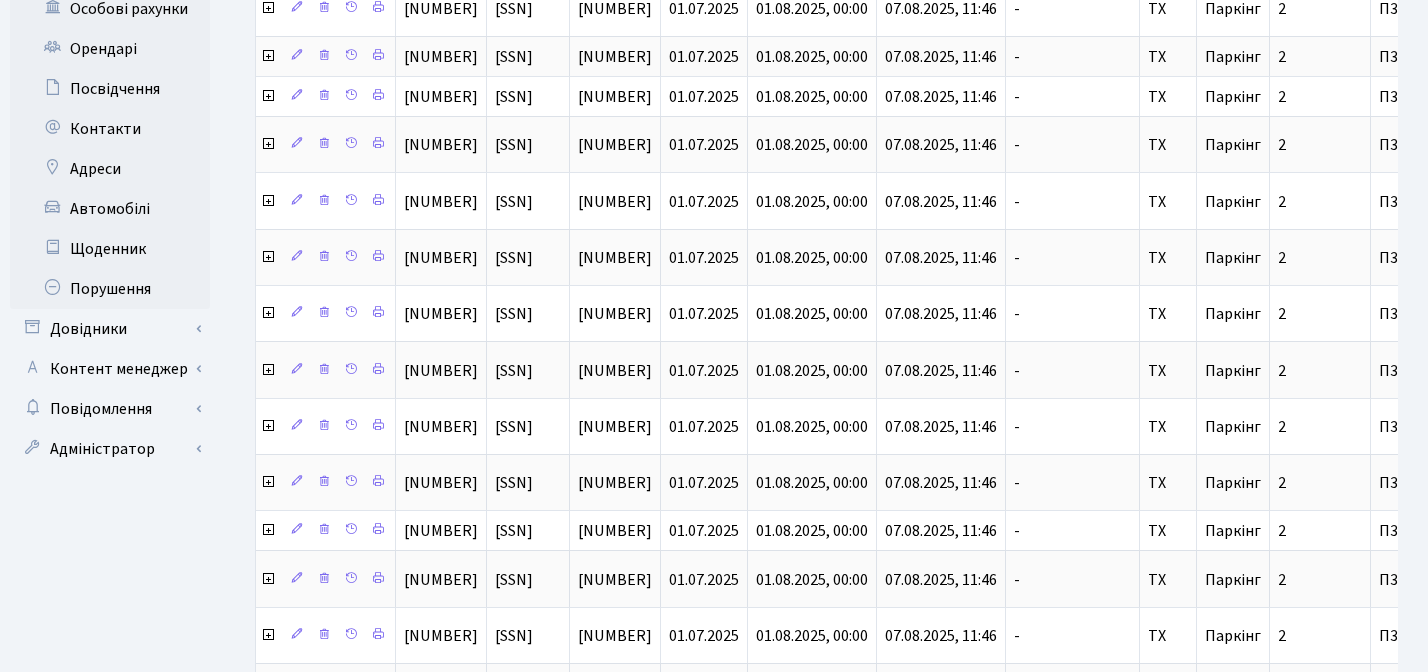 scroll, scrollTop: 1052, scrollLeft: 0, axis: vertical 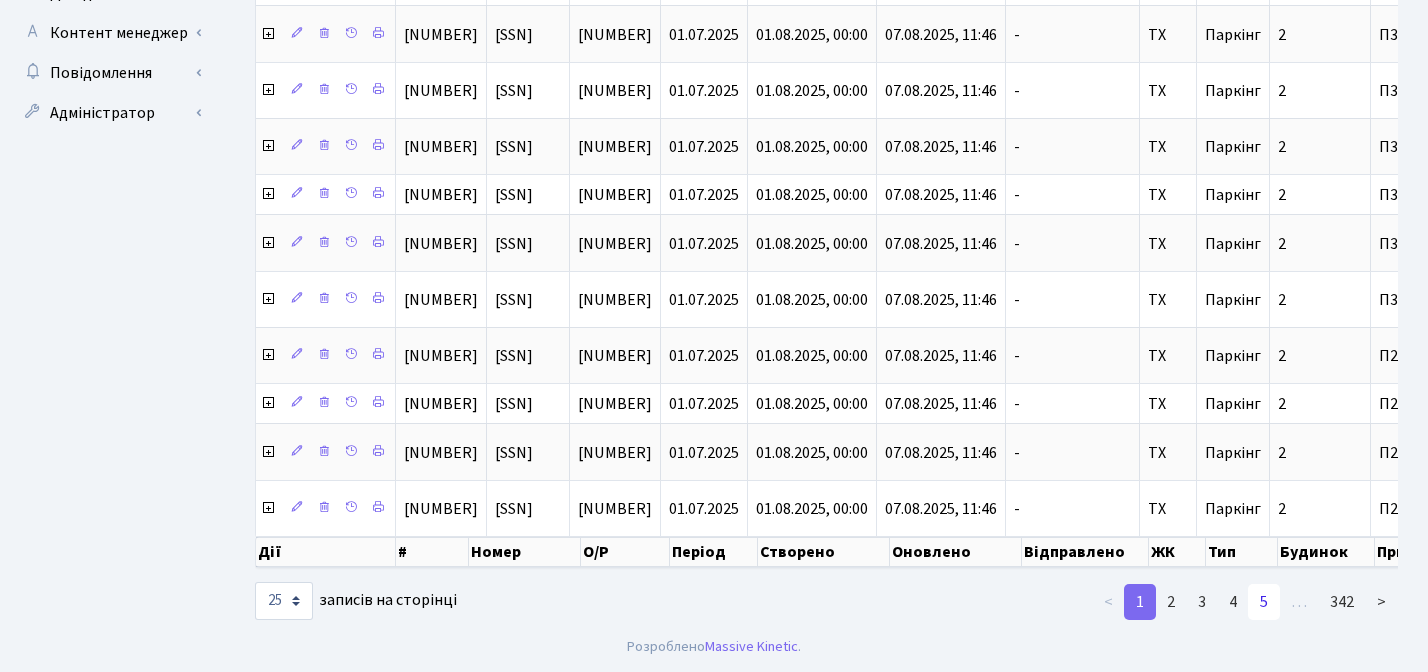 click on "5" at bounding box center (1264, 602) 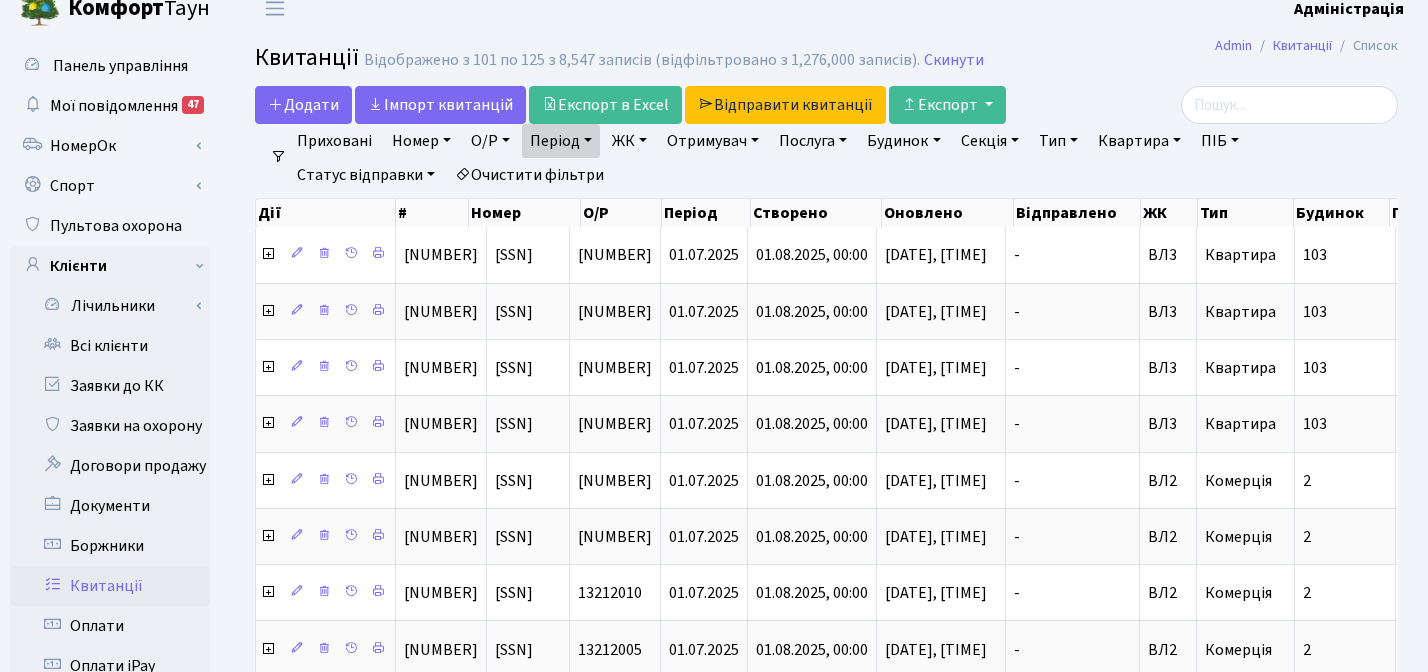 scroll, scrollTop: 0, scrollLeft: 0, axis: both 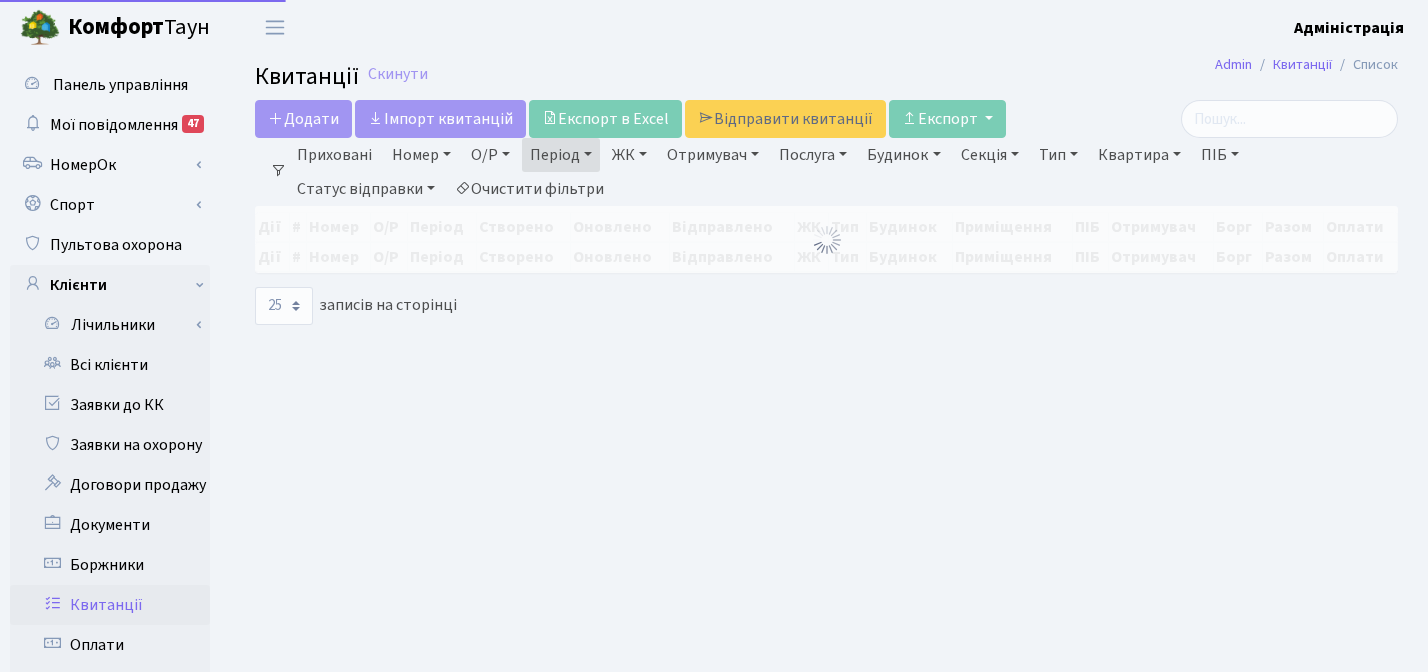 select on "25" 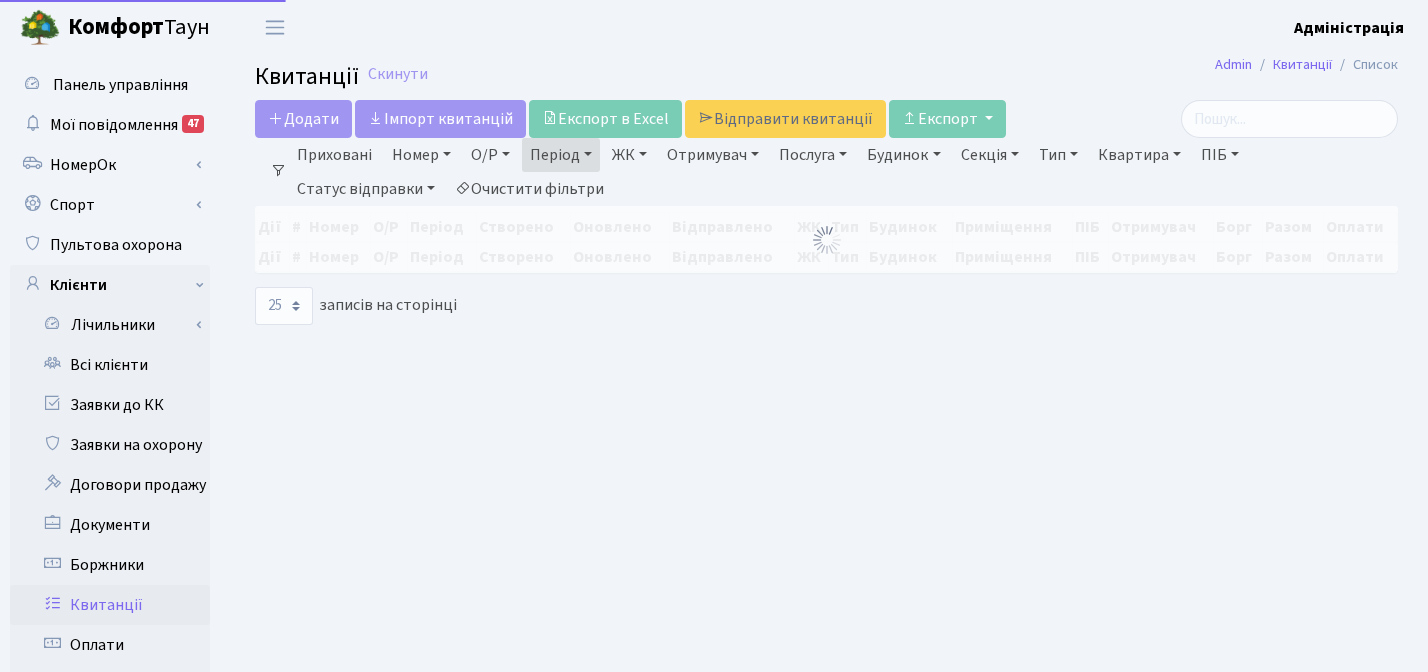 scroll, scrollTop: 0, scrollLeft: 0, axis: both 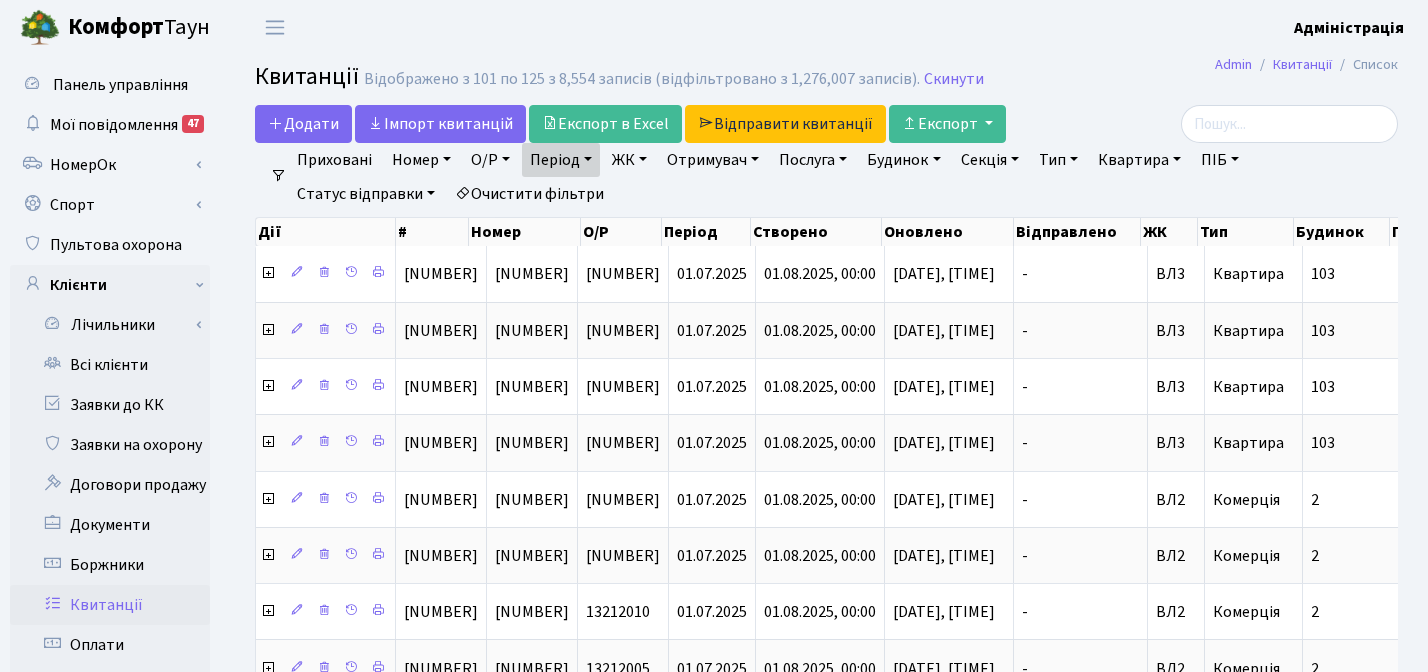 click on "Квитанції
Відображено з 101 по 125 з 8,554 записів (відфільтровано з 1,276,007 записів). Скинути" at bounding box center [826, 80] 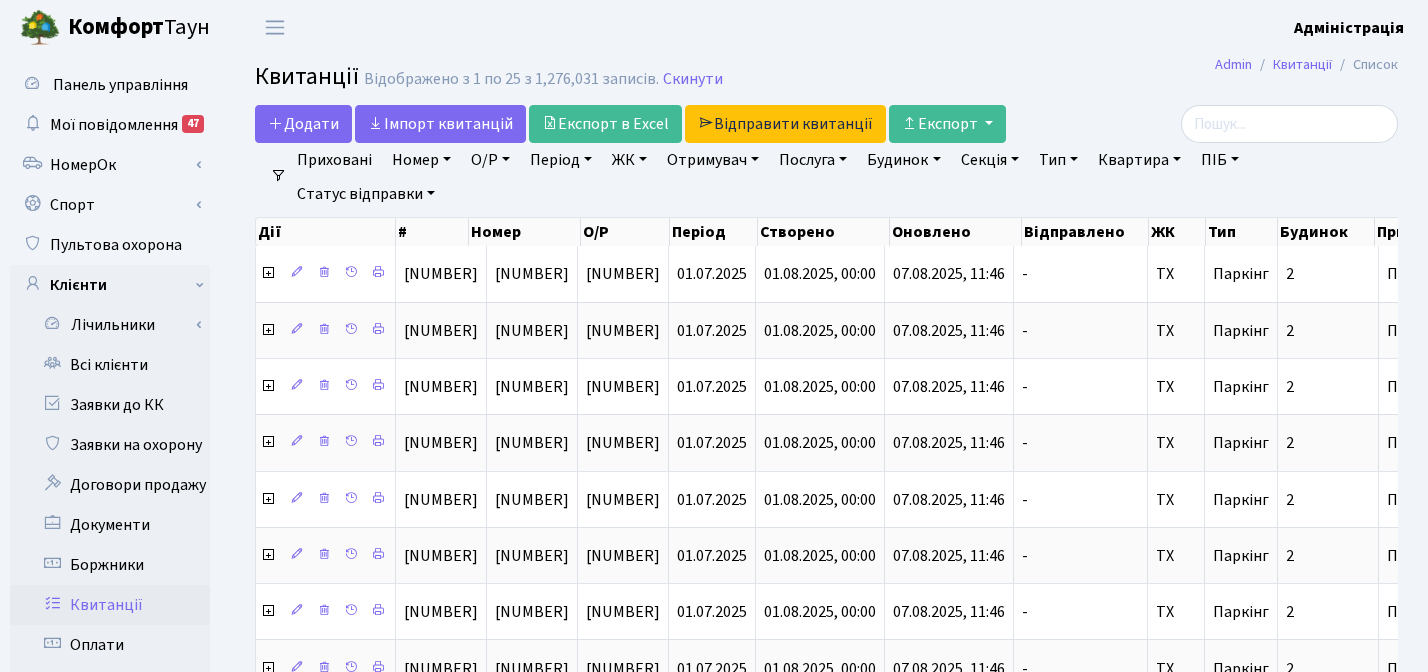 click on "Період" at bounding box center [561, 160] 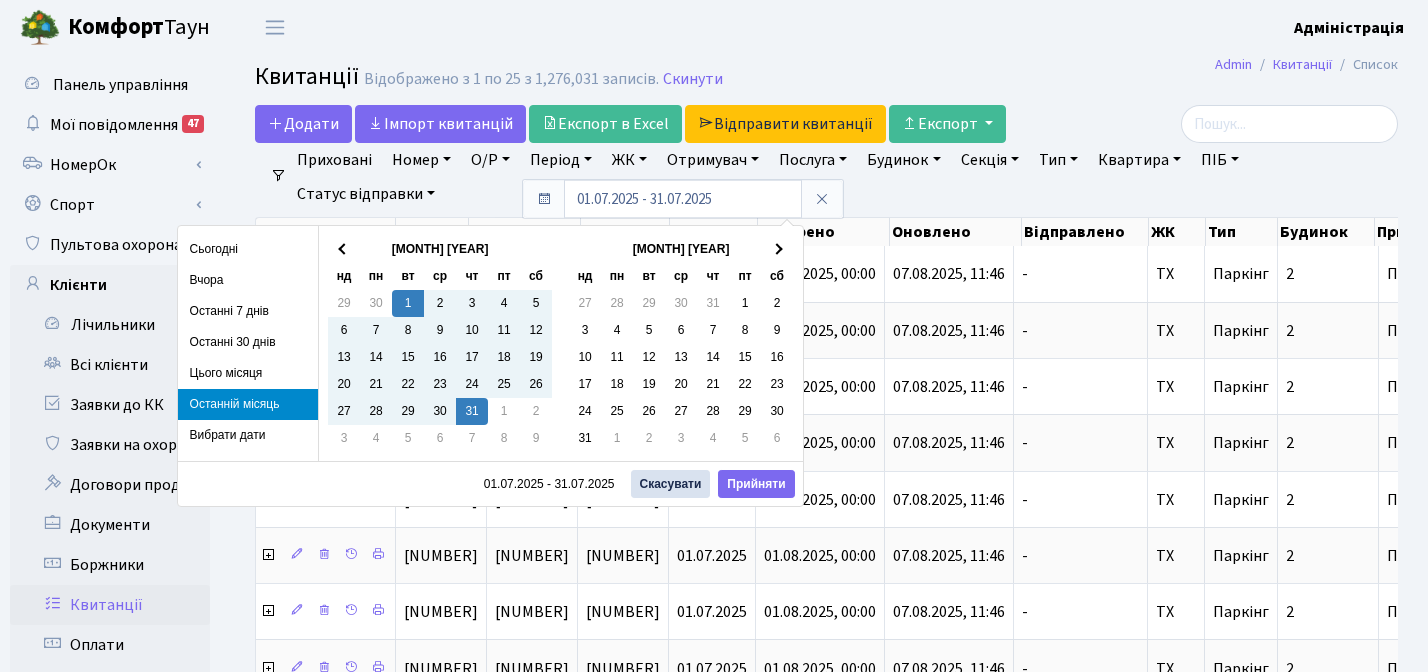 click on "Останній місяць" at bounding box center (248, 404) 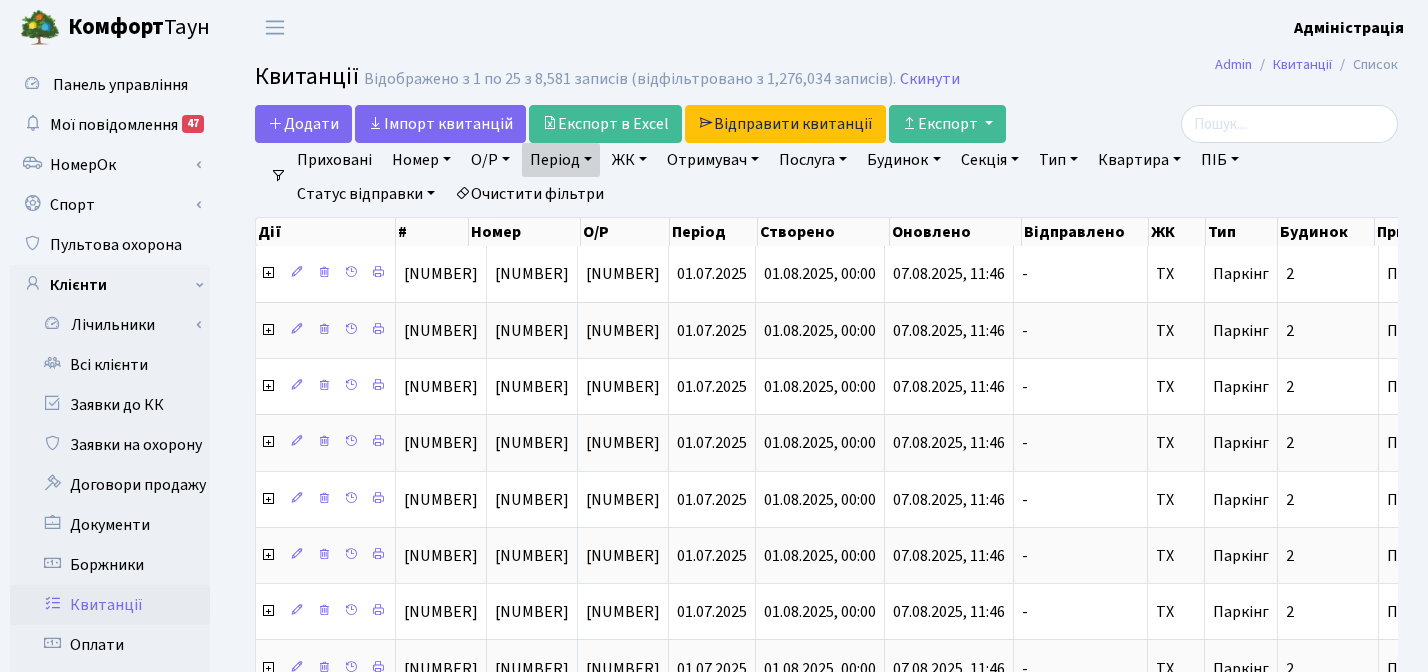 click on "Квитанції
Відображено з 1 по 25 з 8,581 записів (відфільтровано з 1,276,034 записів). Скинути" at bounding box center [826, 80] 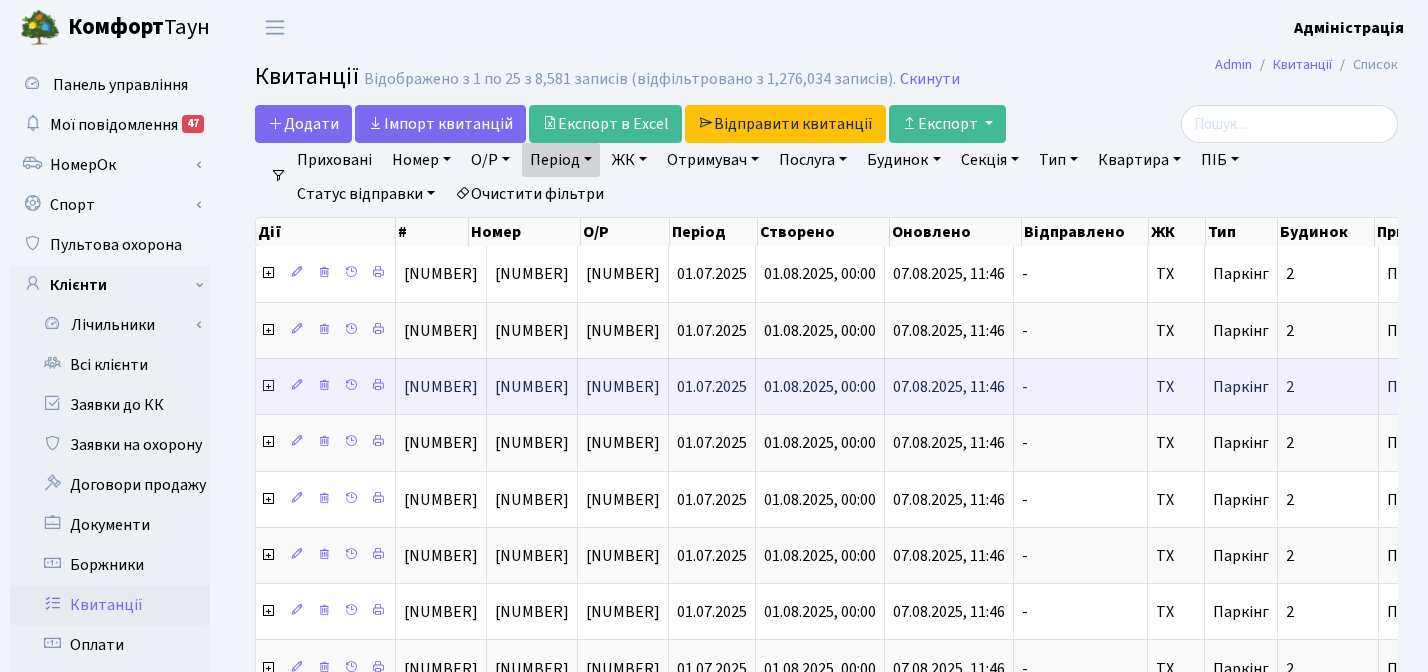 scroll, scrollTop: 0, scrollLeft: 445, axis: horizontal 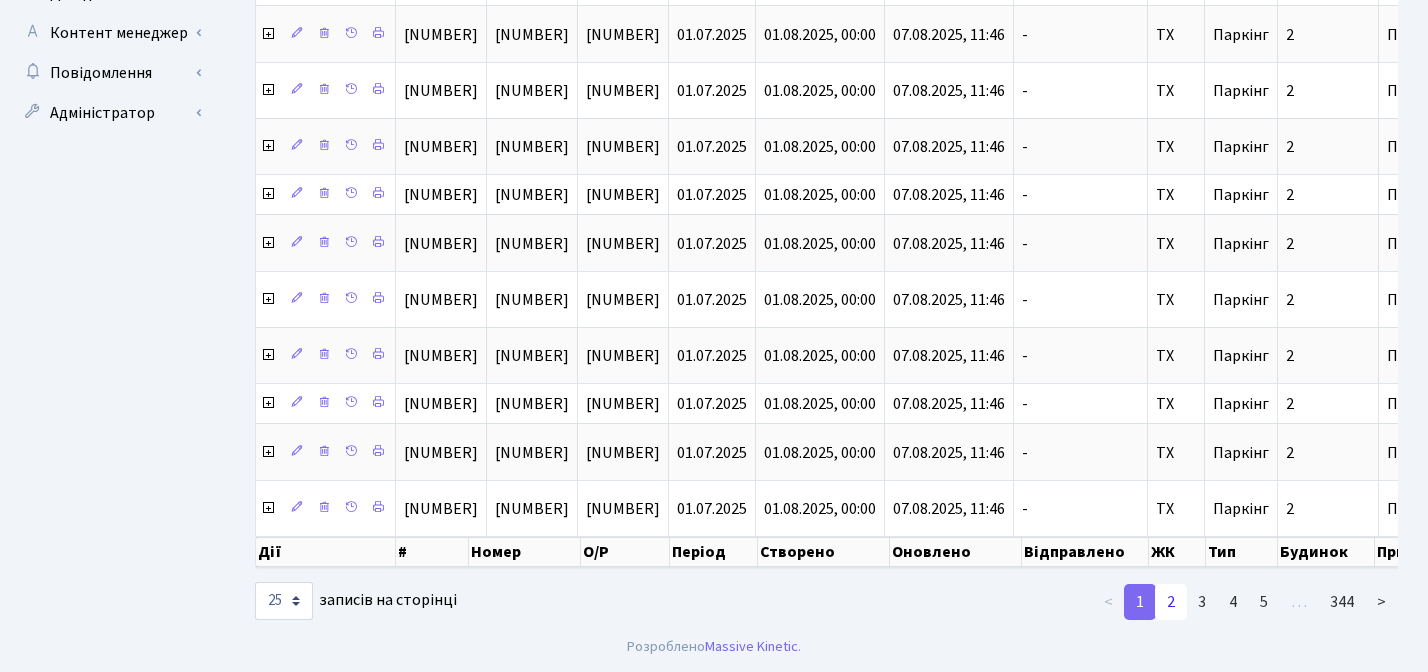 click on "2" at bounding box center (1171, 602) 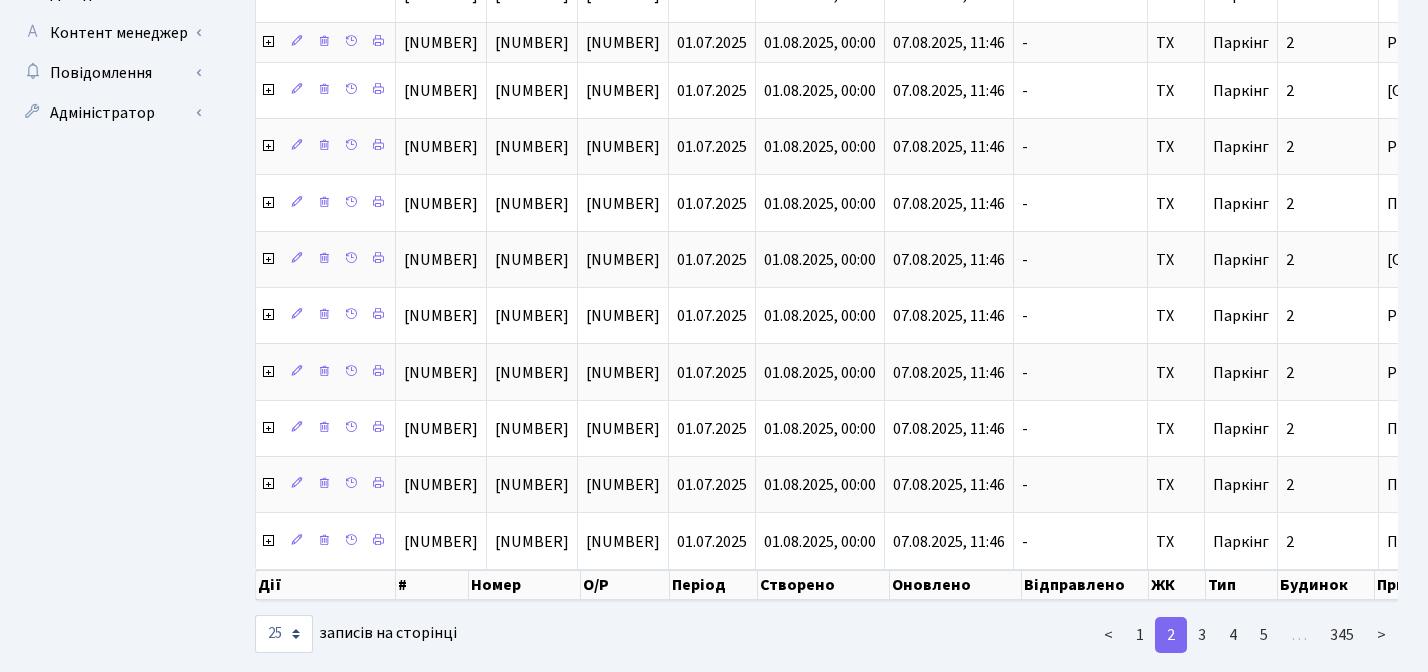 click on "Дії
#
Номер
О/Р
Період
Створено
Оновлено
Відправлено
ЖК
Тип
Будинок
Приміщення
ПІБ
Отримувач
Борг
Разом
Оплати" at bounding box center (826, 588) 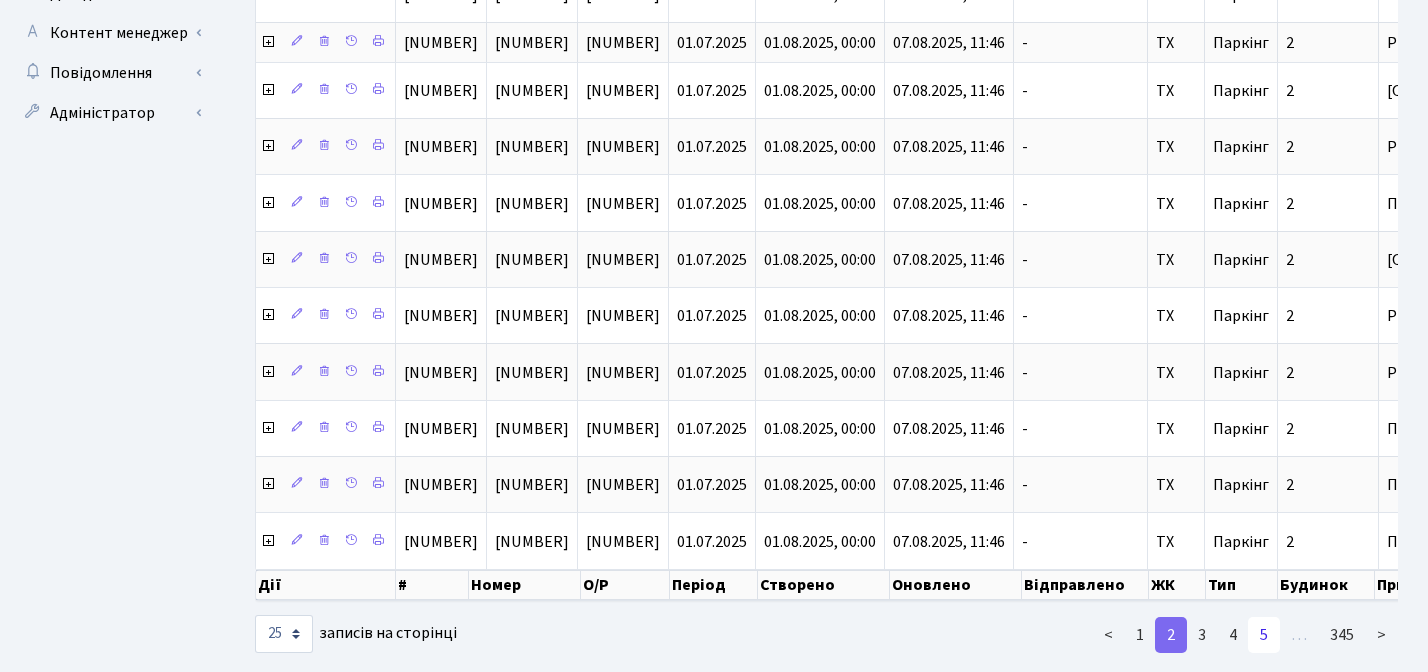 click on "5" at bounding box center (1264, 635) 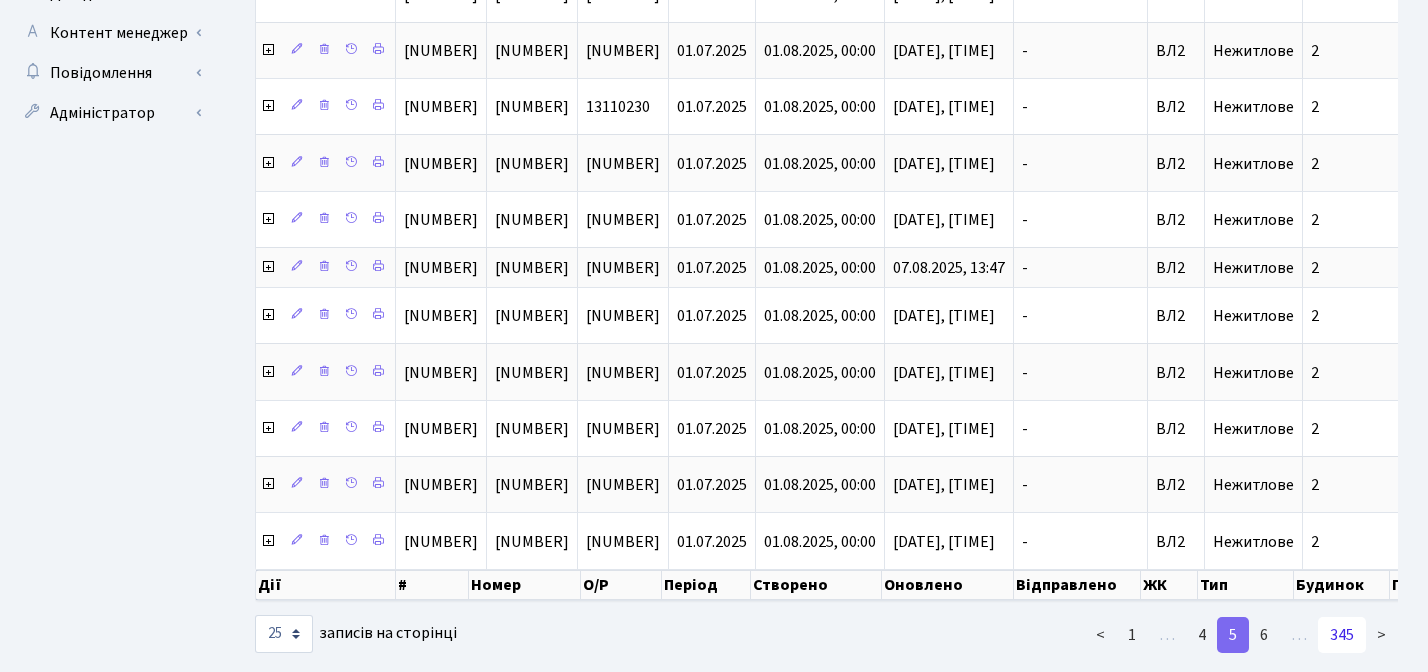 click on "345" at bounding box center [1342, 635] 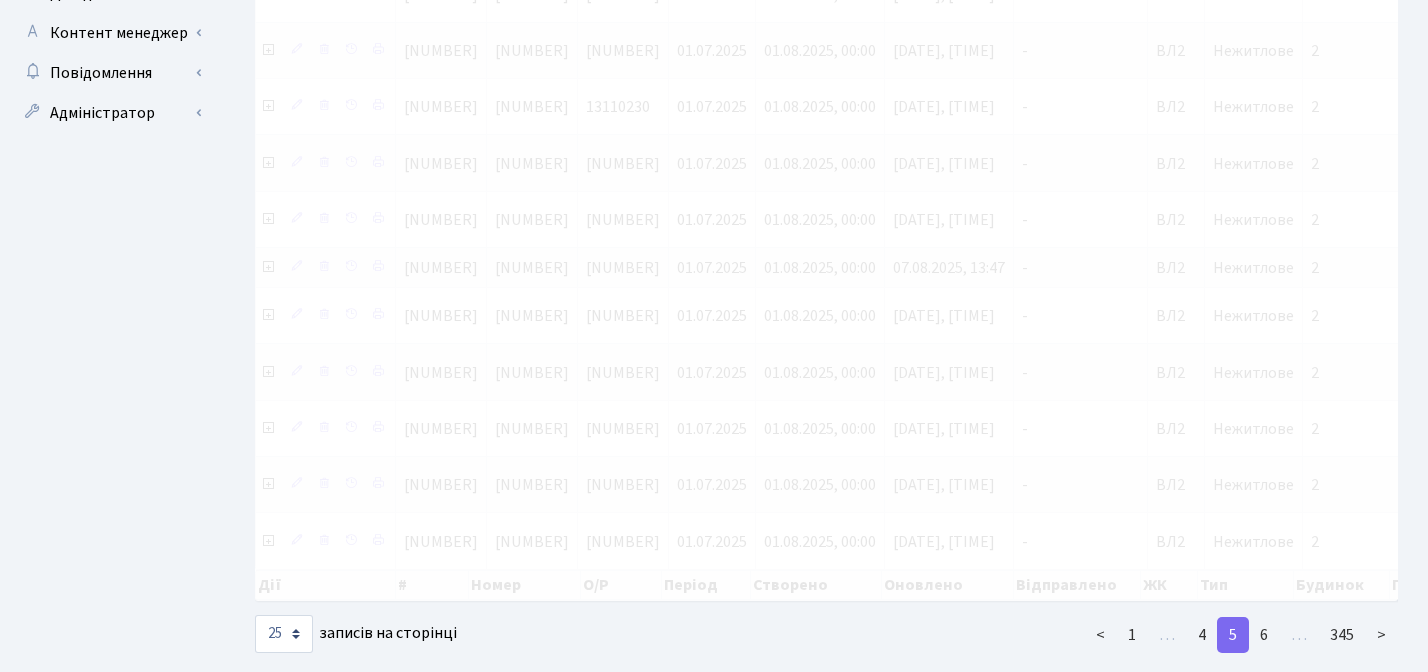 scroll, scrollTop: 573, scrollLeft: 0, axis: vertical 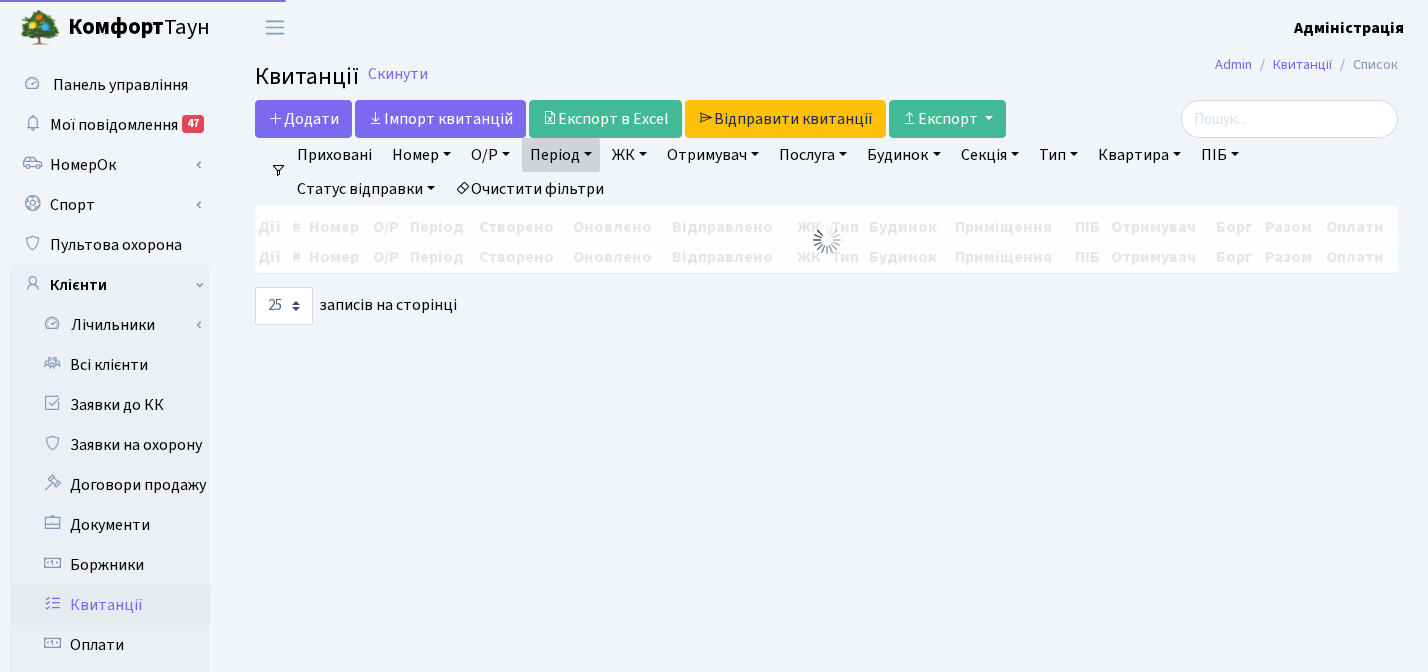 select on "25" 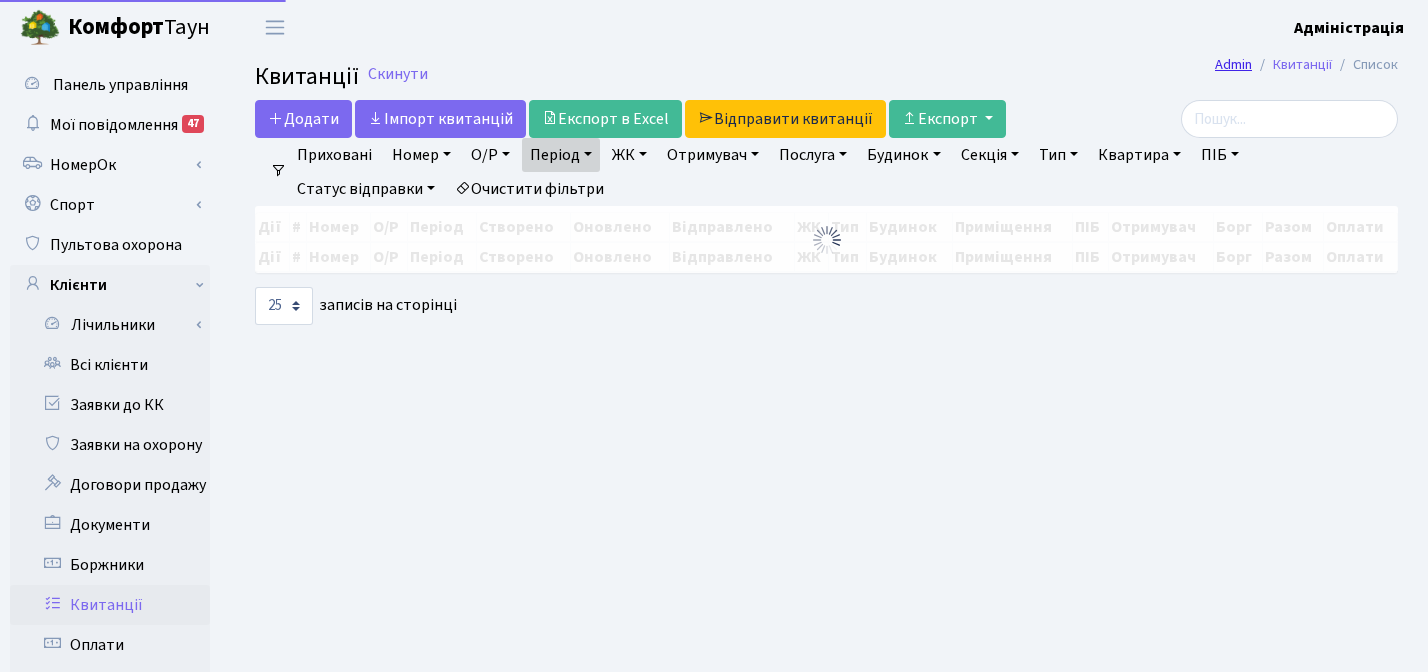 scroll, scrollTop: 0, scrollLeft: 0, axis: both 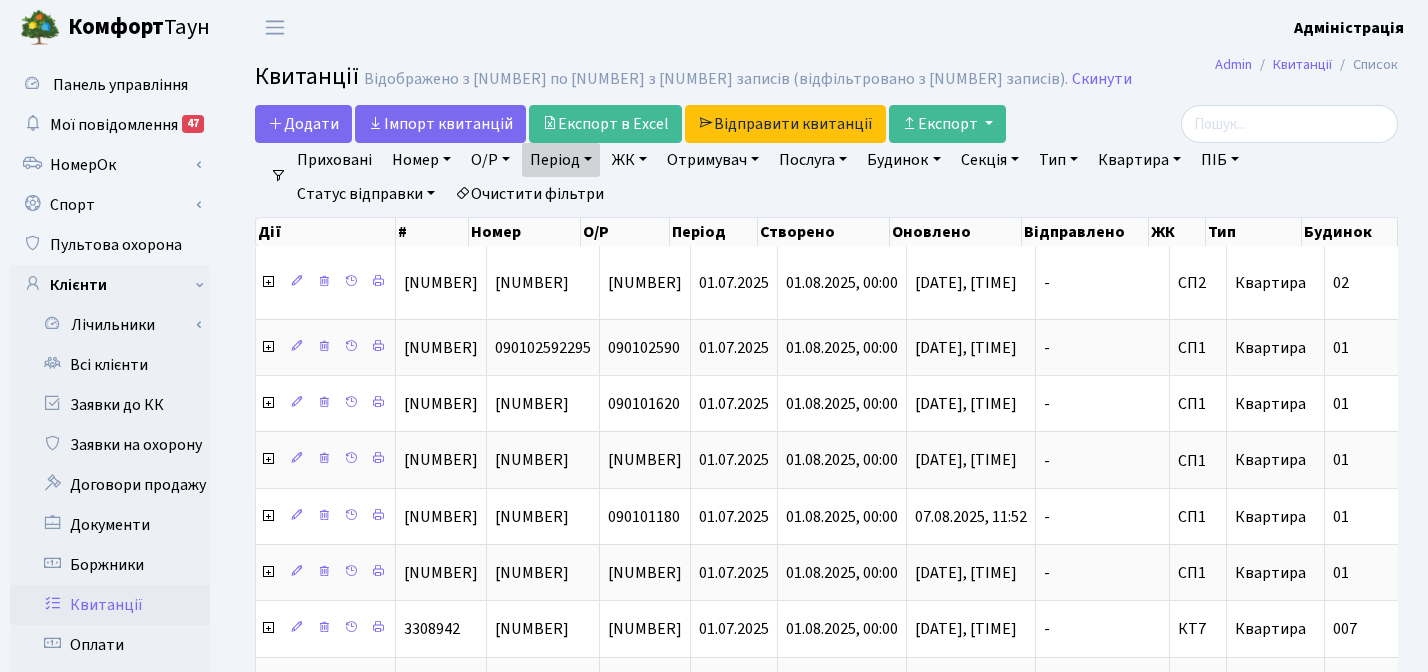 click on "Приховані
Номер
О/Р
Період
01.07.2025 - 31.07.2025
ЖК
ТХ, вул. Ділова, 1/2
КТ, вул. Регенераторна, 4
КТ2, просп. Соборності, 17
КТ3, вул. Березнева, 16
КТ4, вул. Юрія Липи, 6
КТ5, вул. Березнева, 14Б
КТ6, вул. Ю. Липи, 6-А" at bounding box center [834, 177] 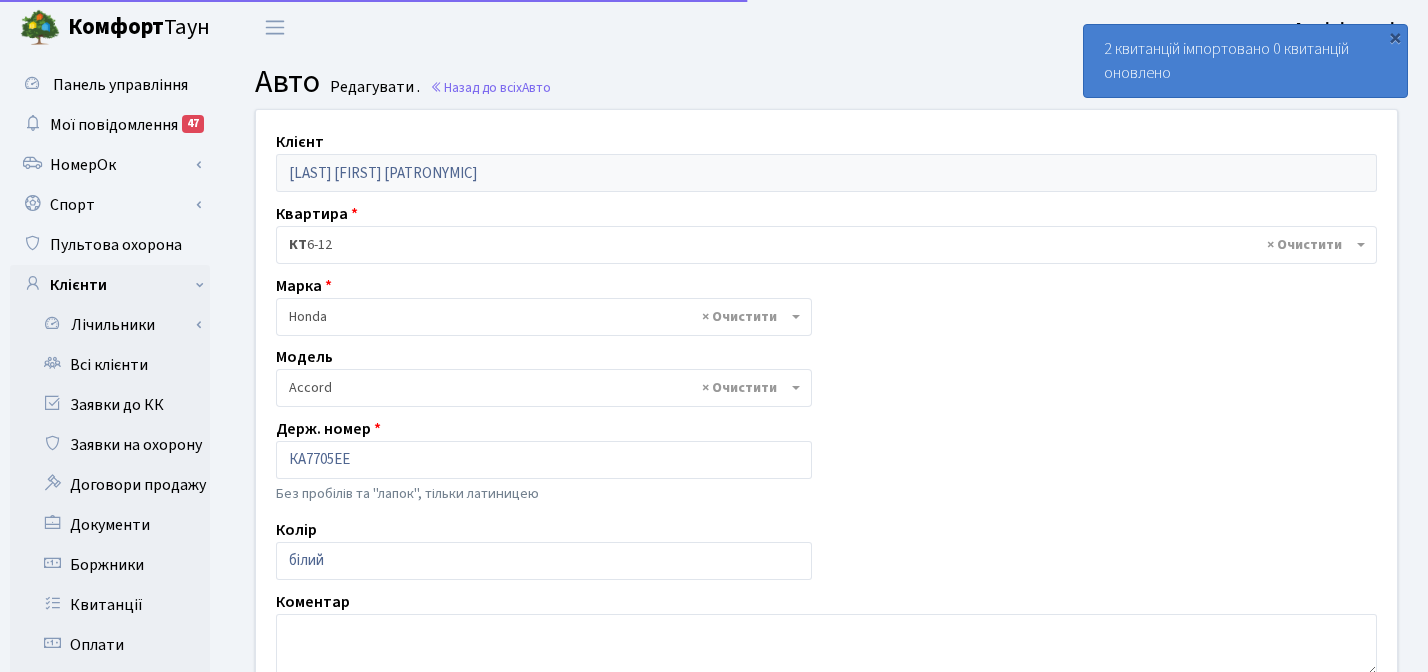 select on "885" 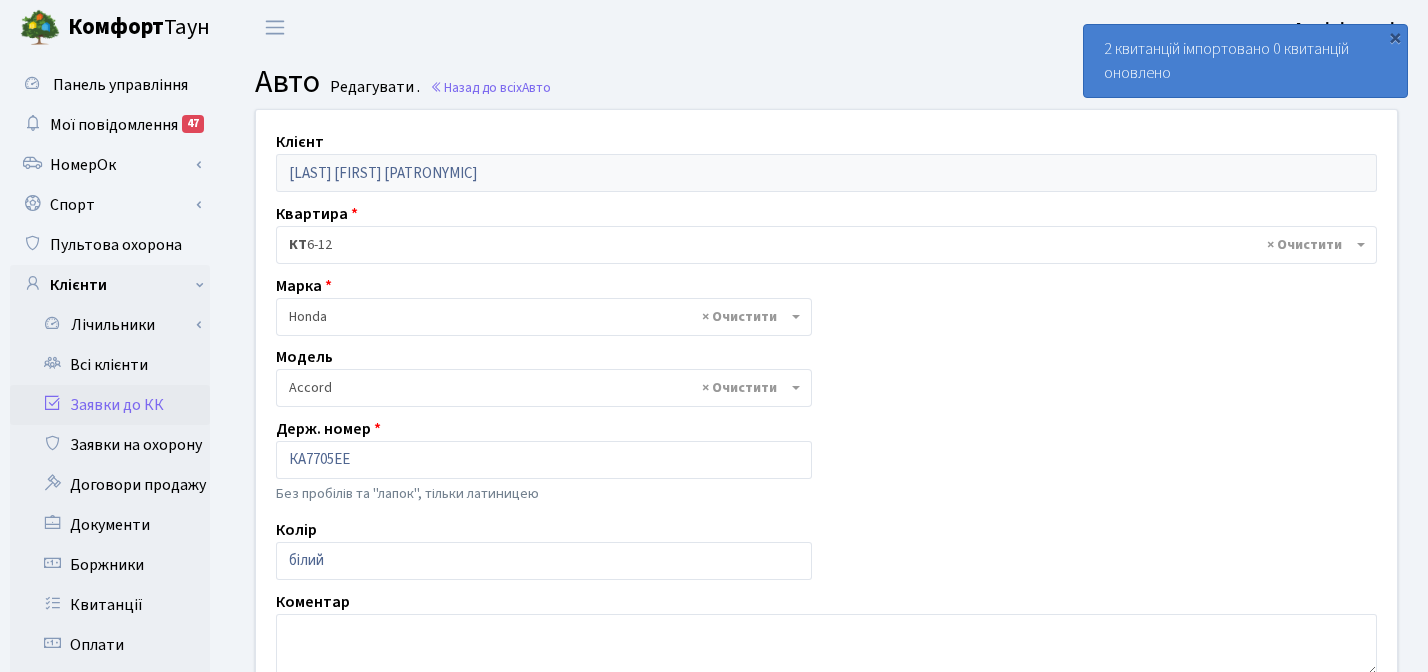 click on "Заявки до КК" at bounding box center (110, 405) 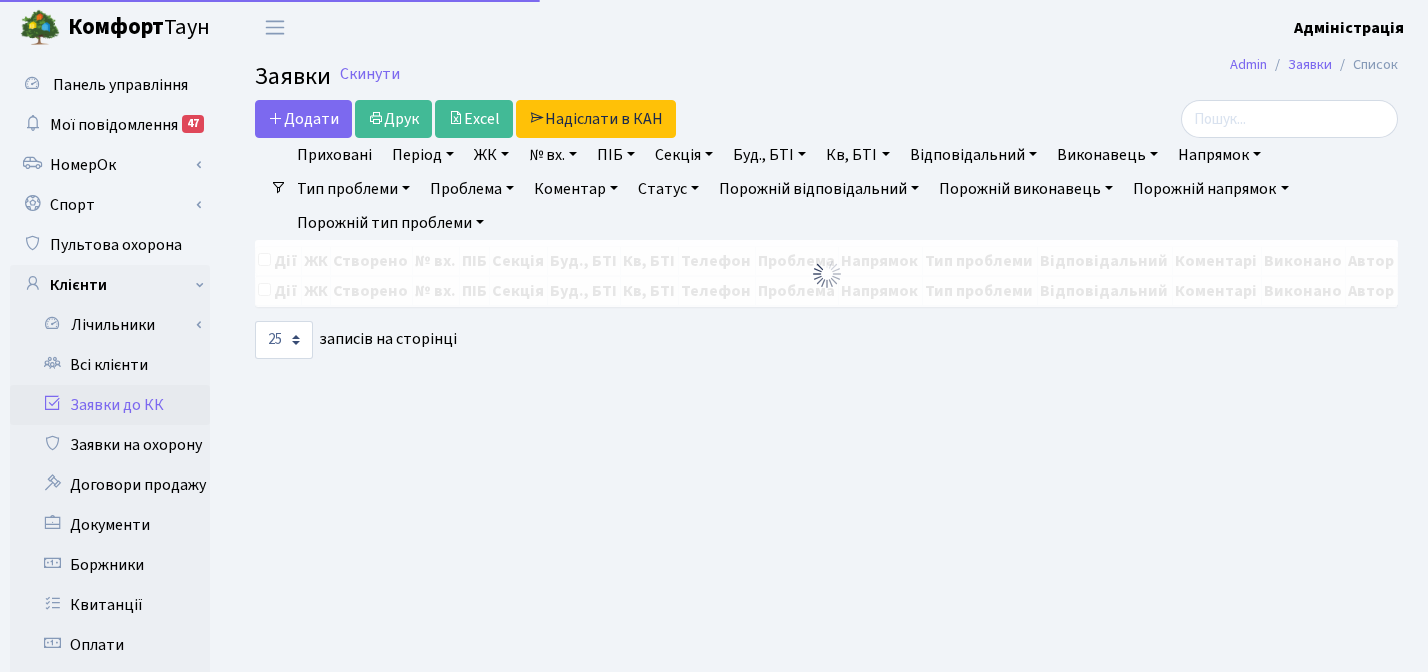 select 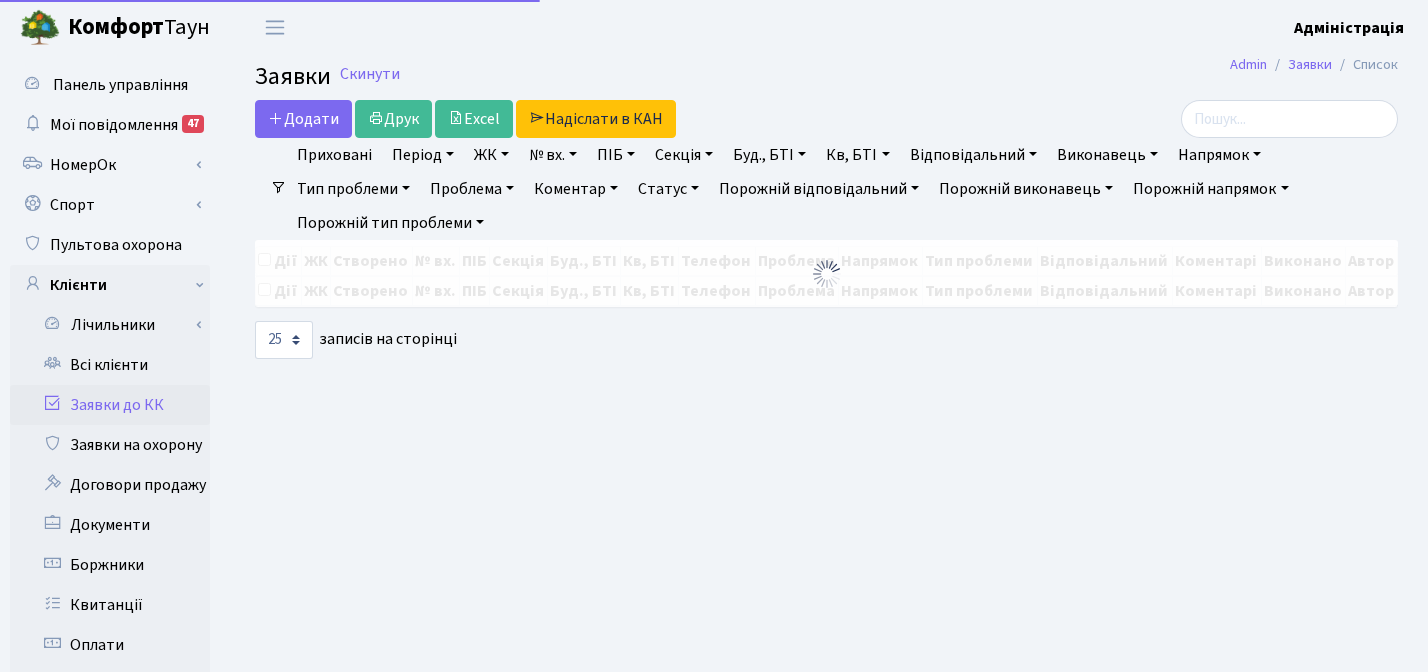 select on "25" 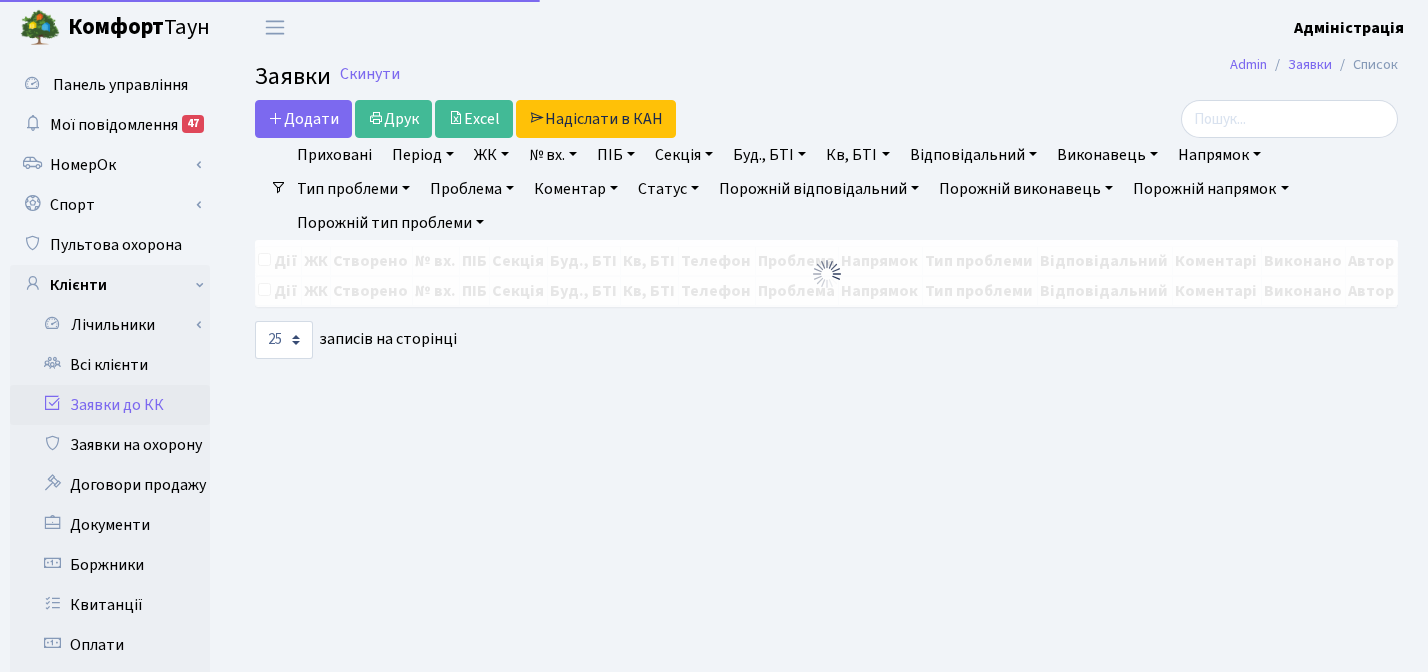 scroll, scrollTop: 0, scrollLeft: 0, axis: both 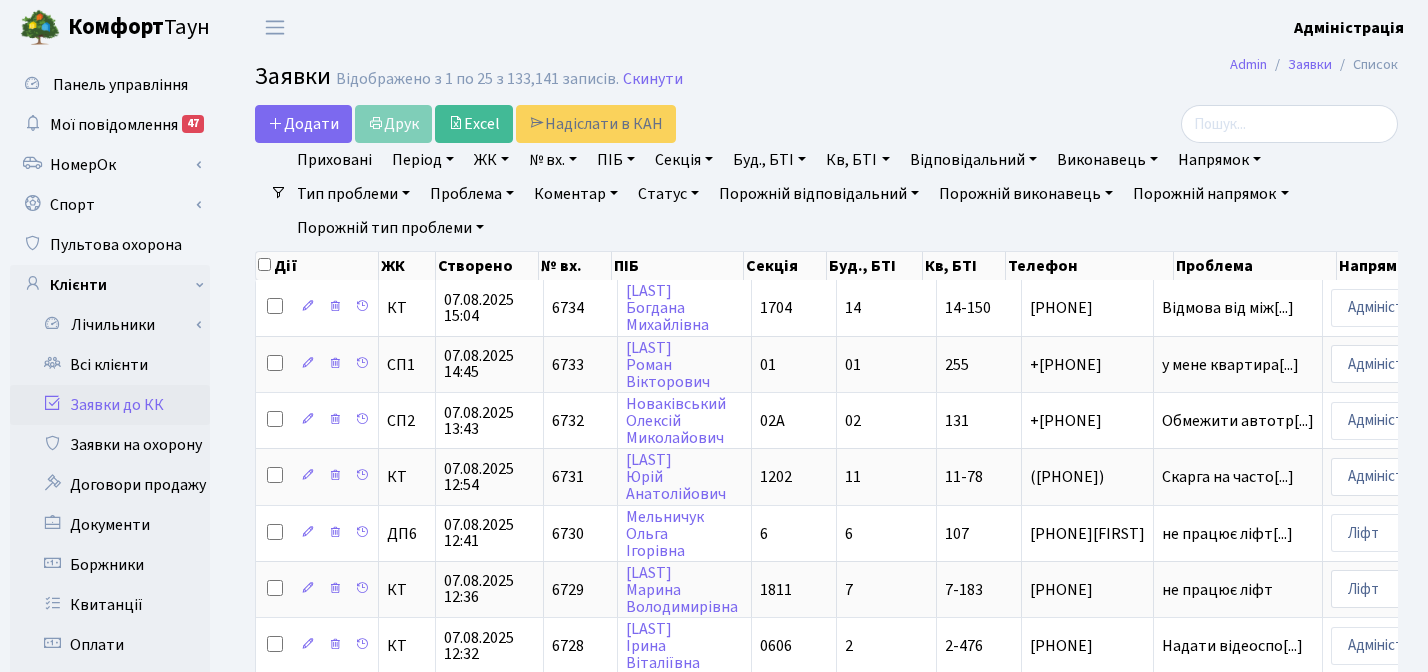 click on "ЖК" at bounding box center [491, 160] 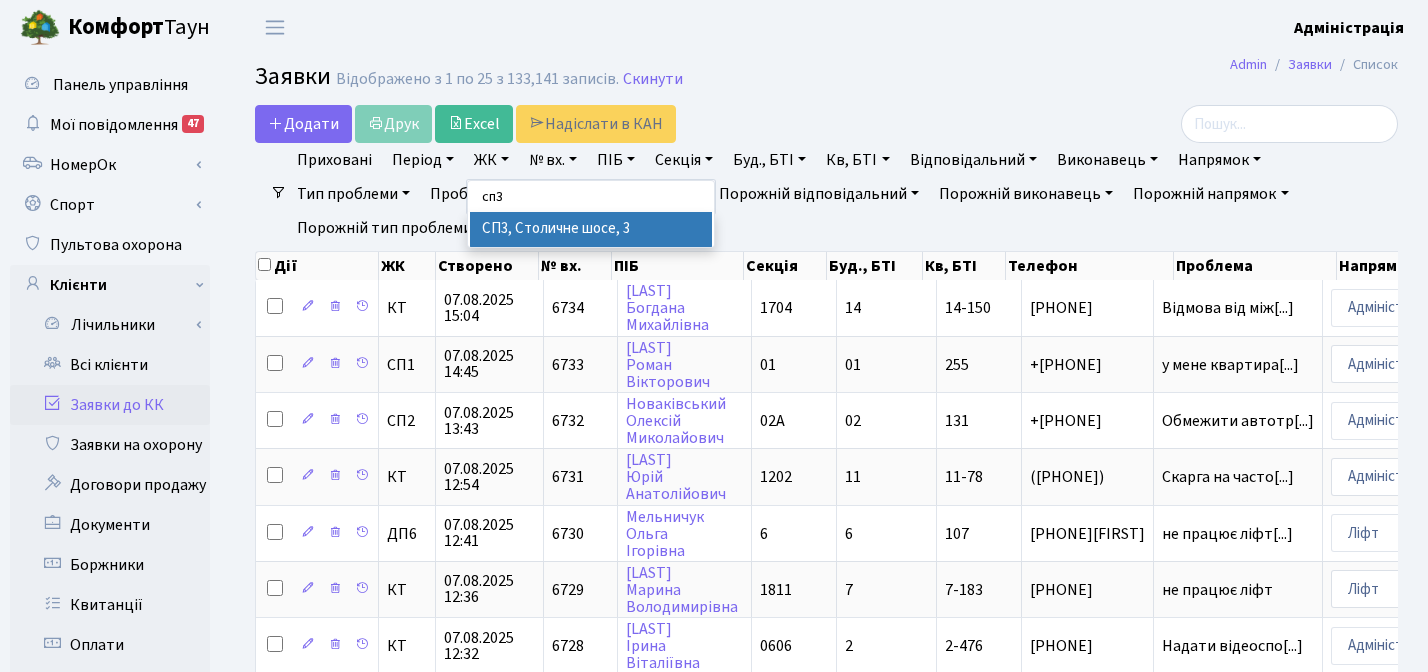 type on "сп3" 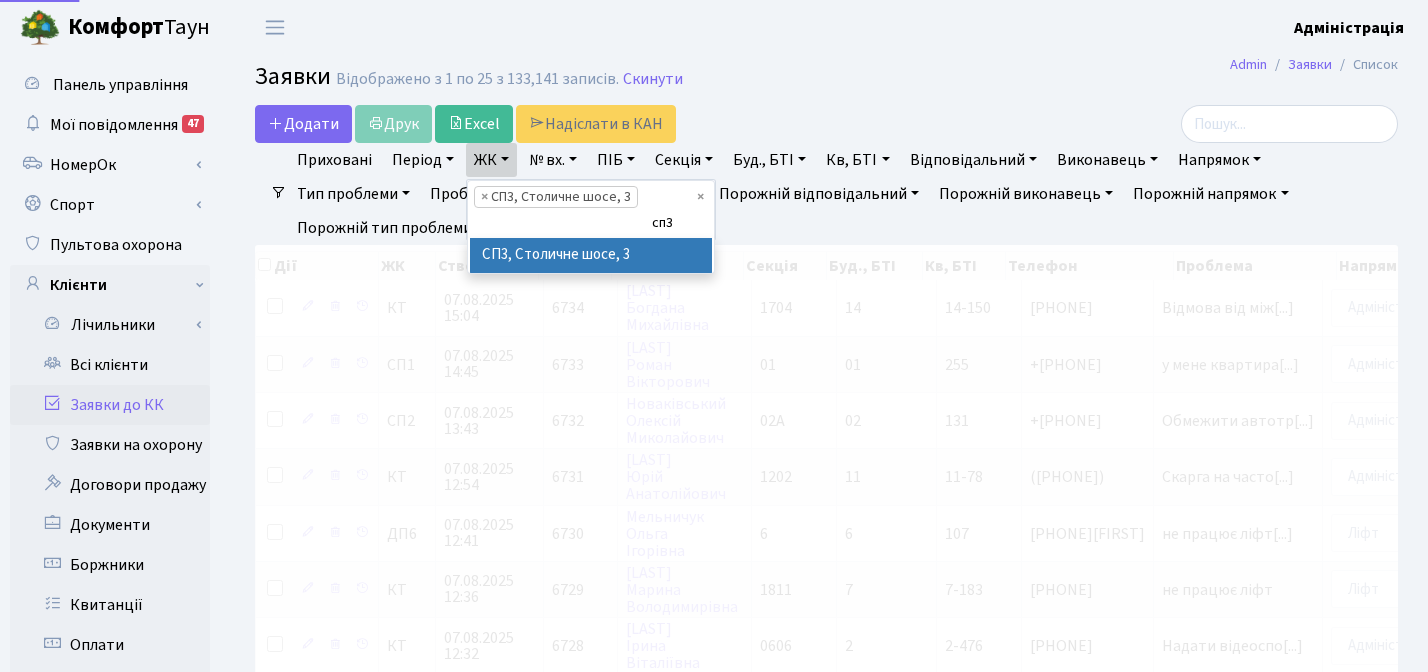 scroll, scrollTop: 242, scrollLeft: 0, axis: vertical 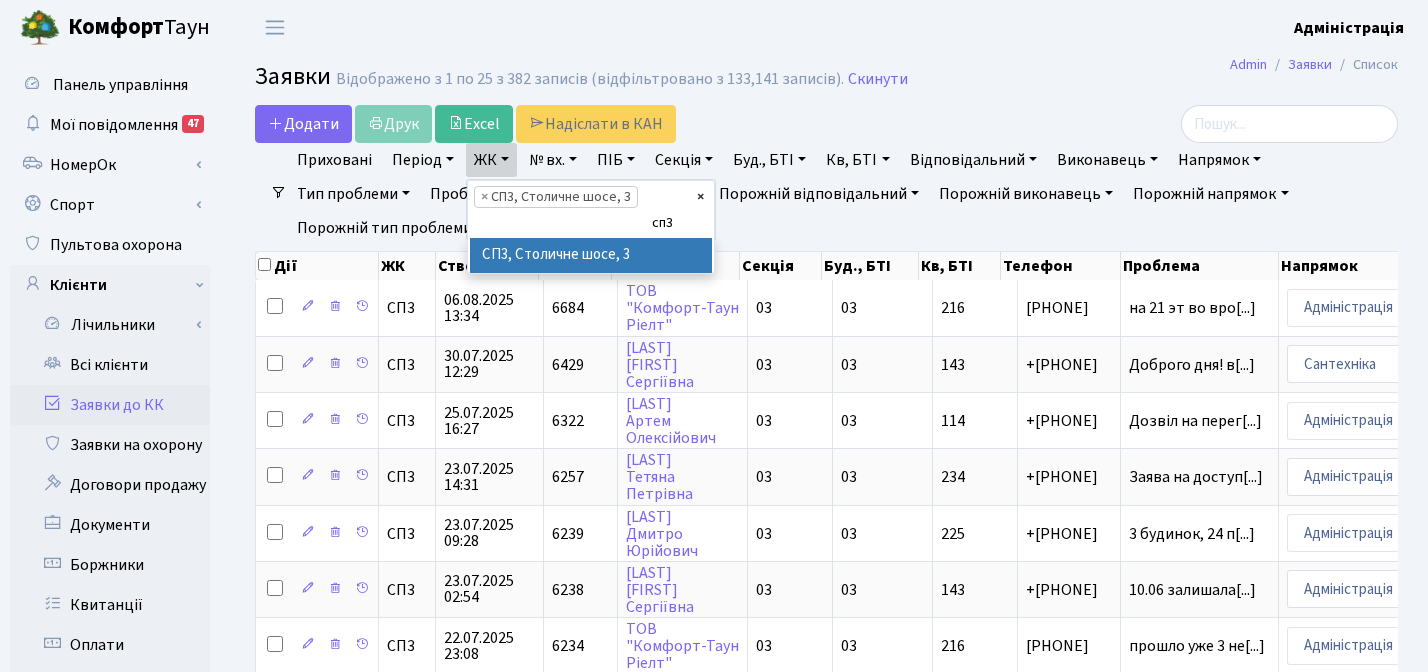 select 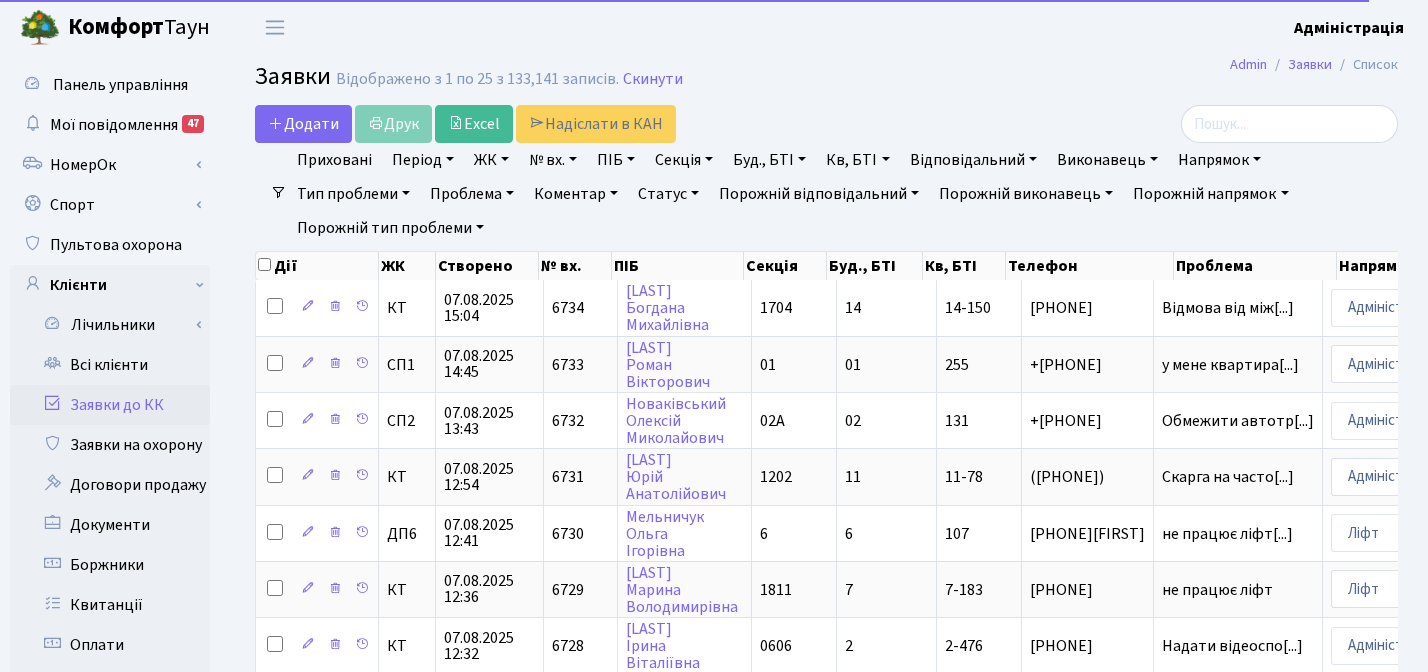 click on "ЖК" at bounding box center (491, 160) 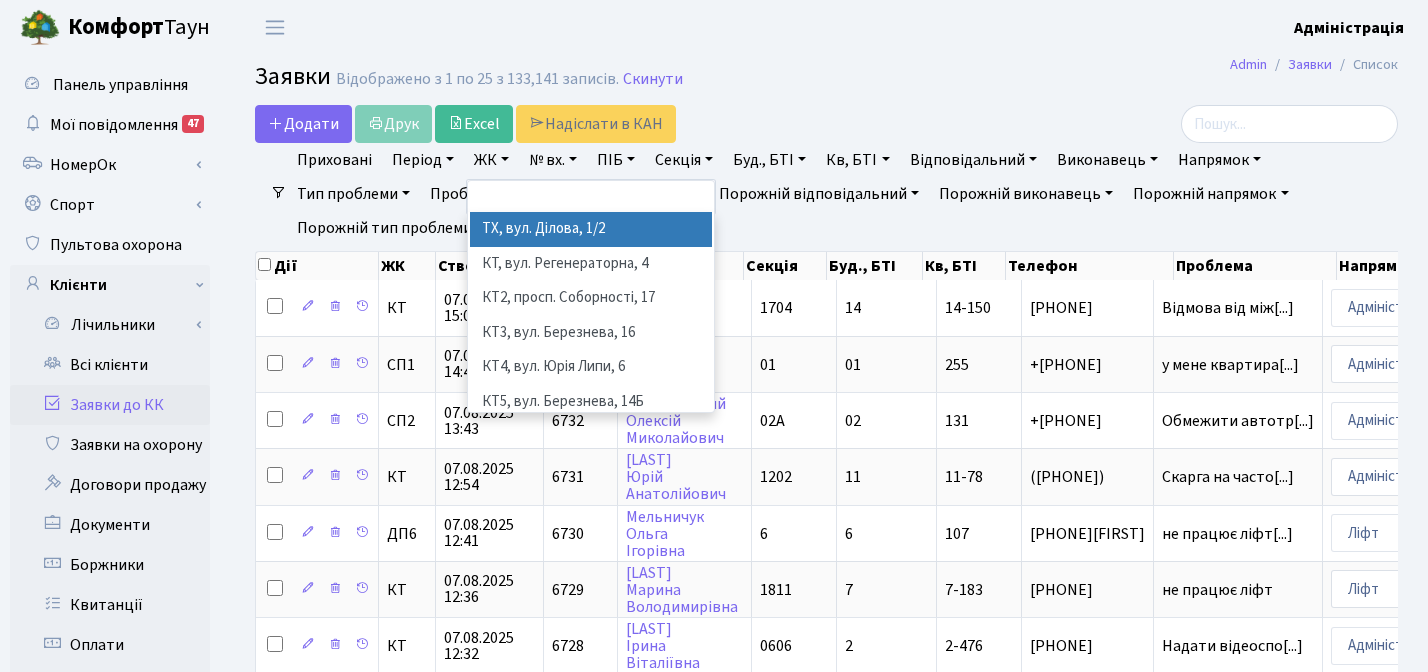 type on "с" 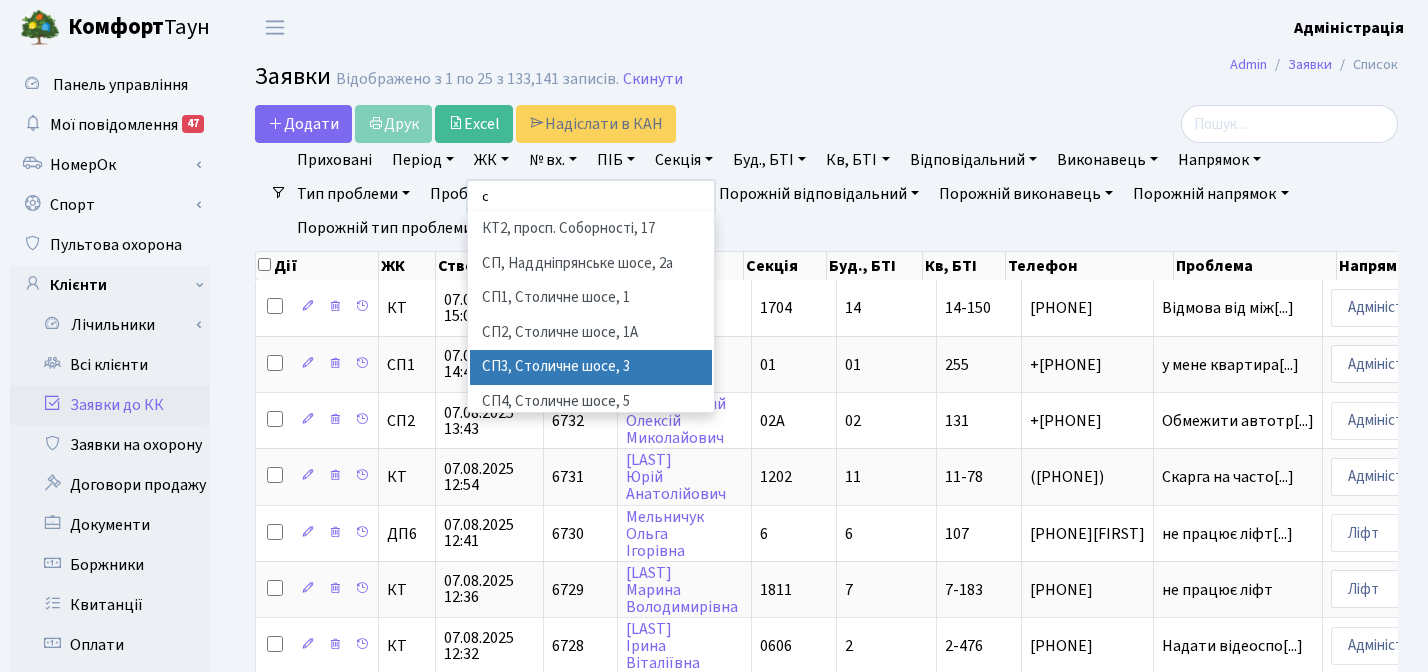 click on "СП3, Столичне шосе, 3" at bounding box center [591, 367] 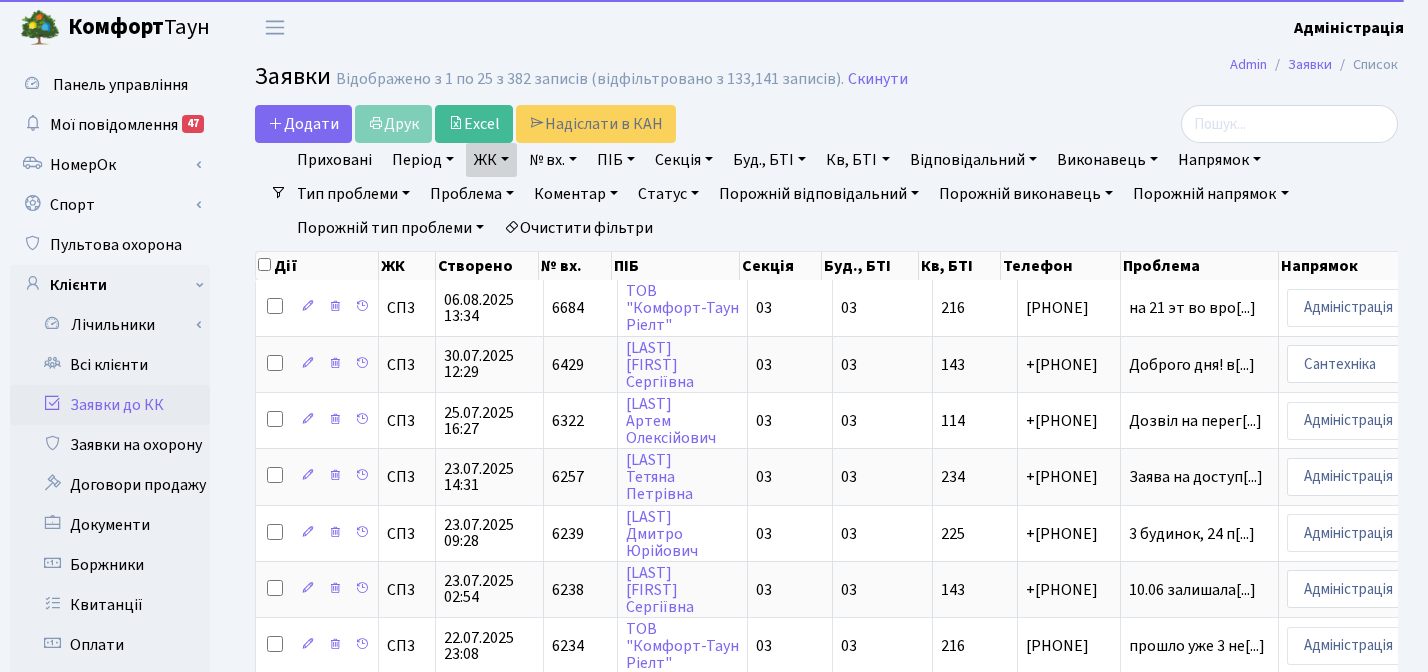 click on "Кв, БТІ" at bounding box center (857, 160) 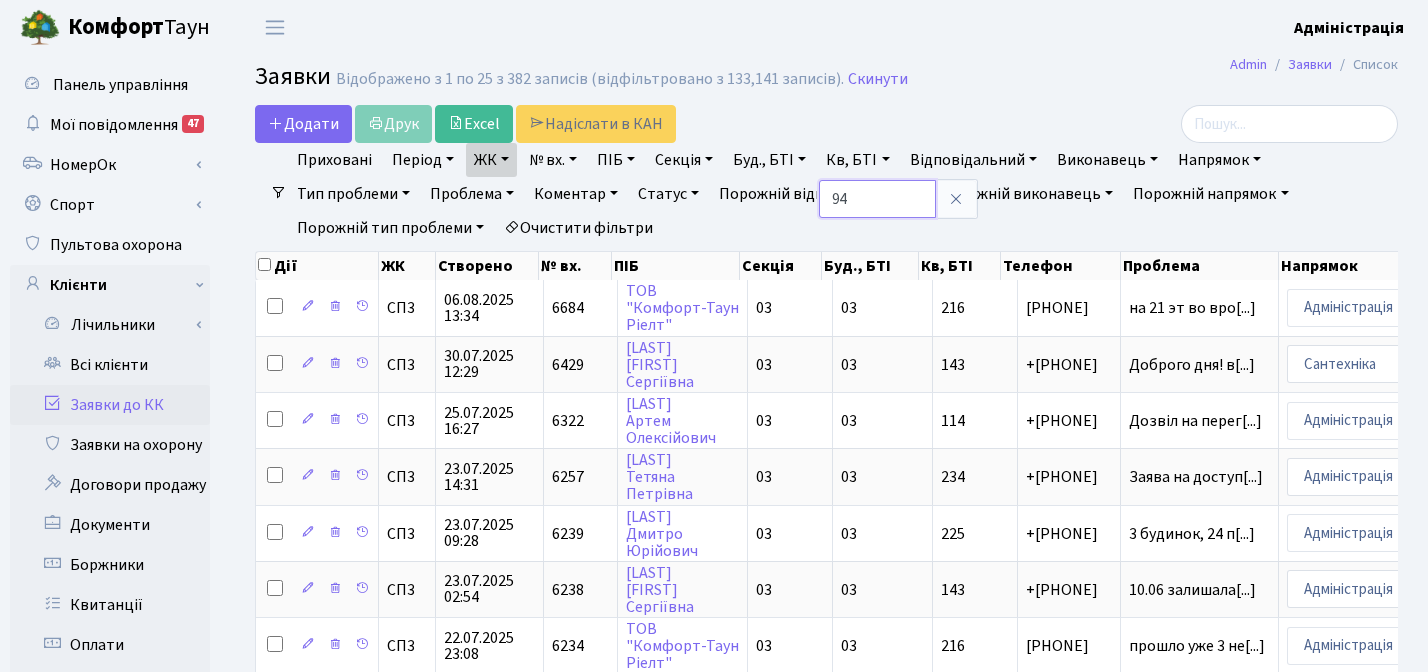 type on "94" 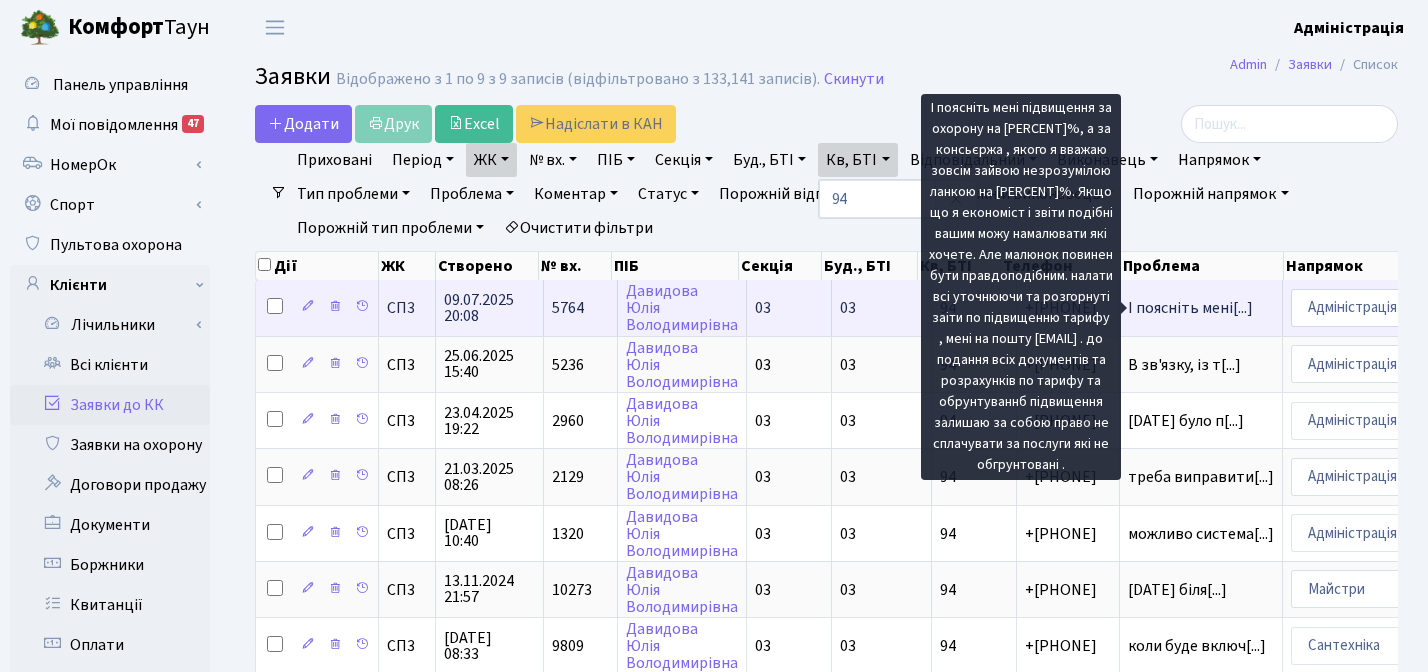 click on "І поясніть мені[...]" at bounding box center [1190, 308] 